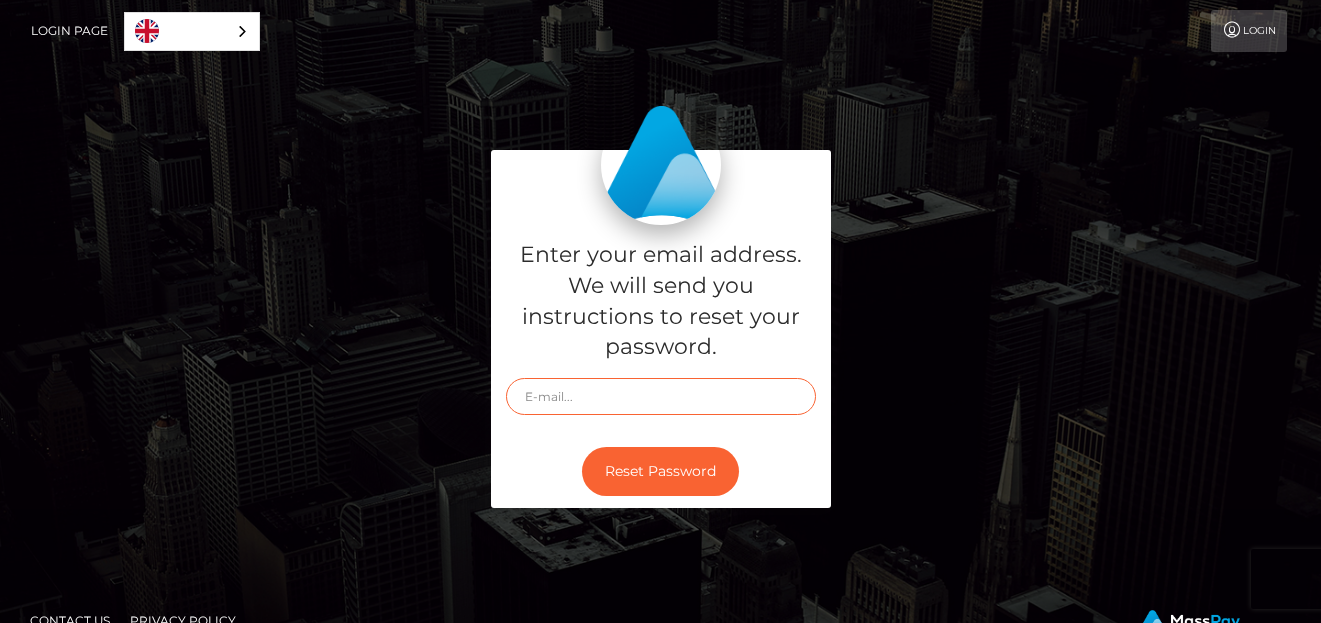 drag, startPoint x: 0, startPoint y: 0, endPoint x: 546, endPoint y: 389, distance: 670.40063 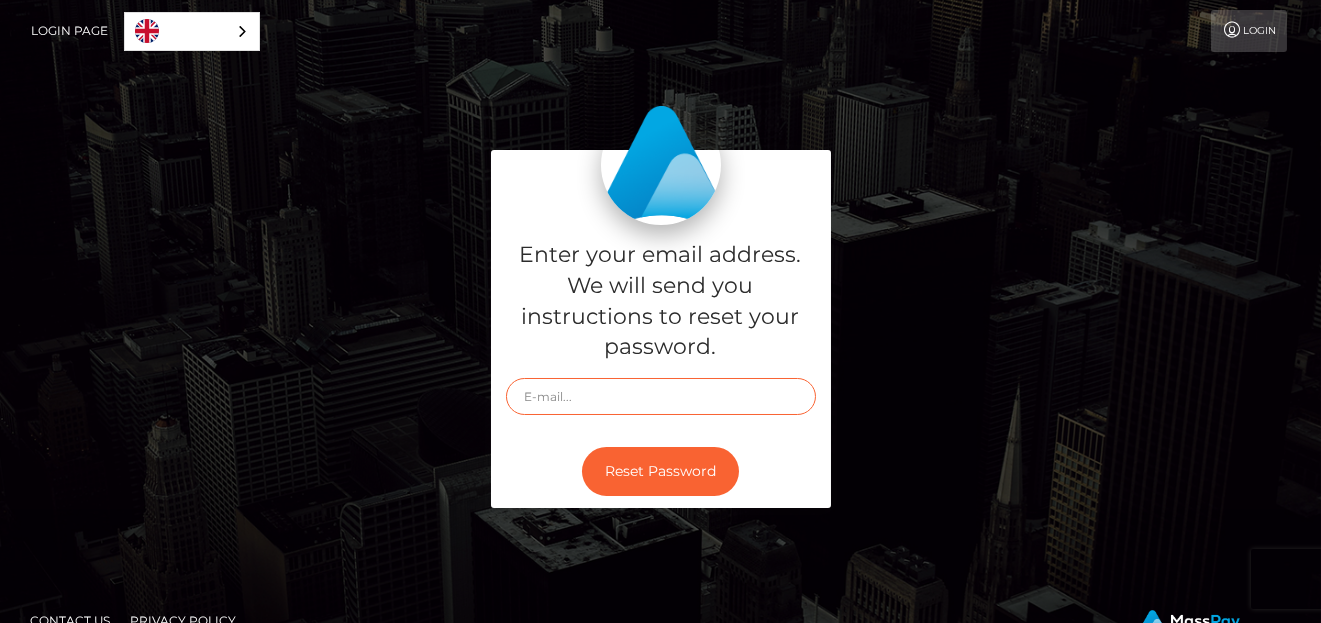 paste on "bamber6969@icloud.com" 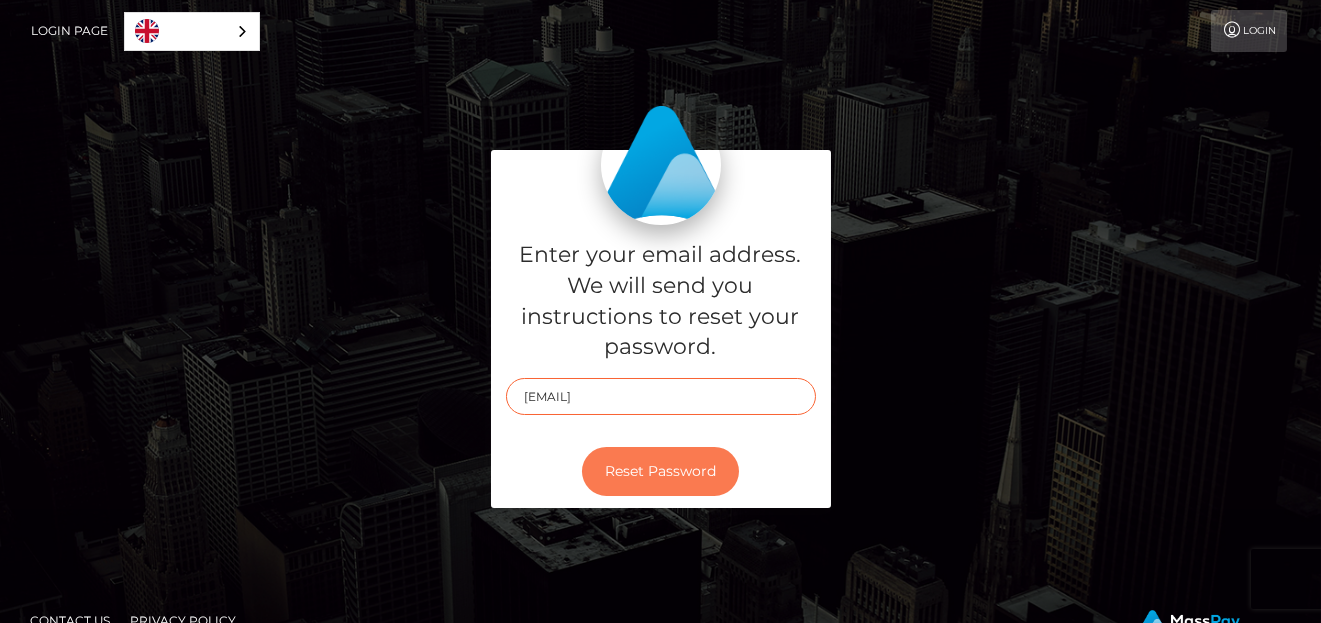 type on "bamber6969@icloud.com" 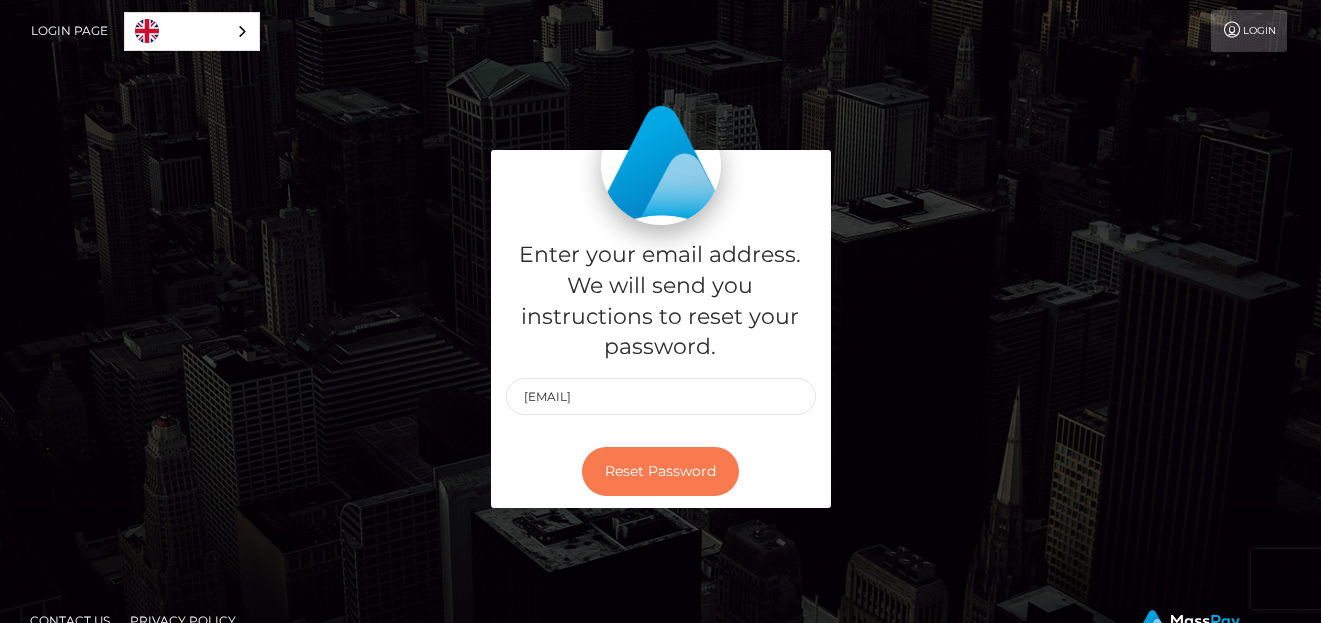 click on "Reset Password" at bounding box center [660, 471] 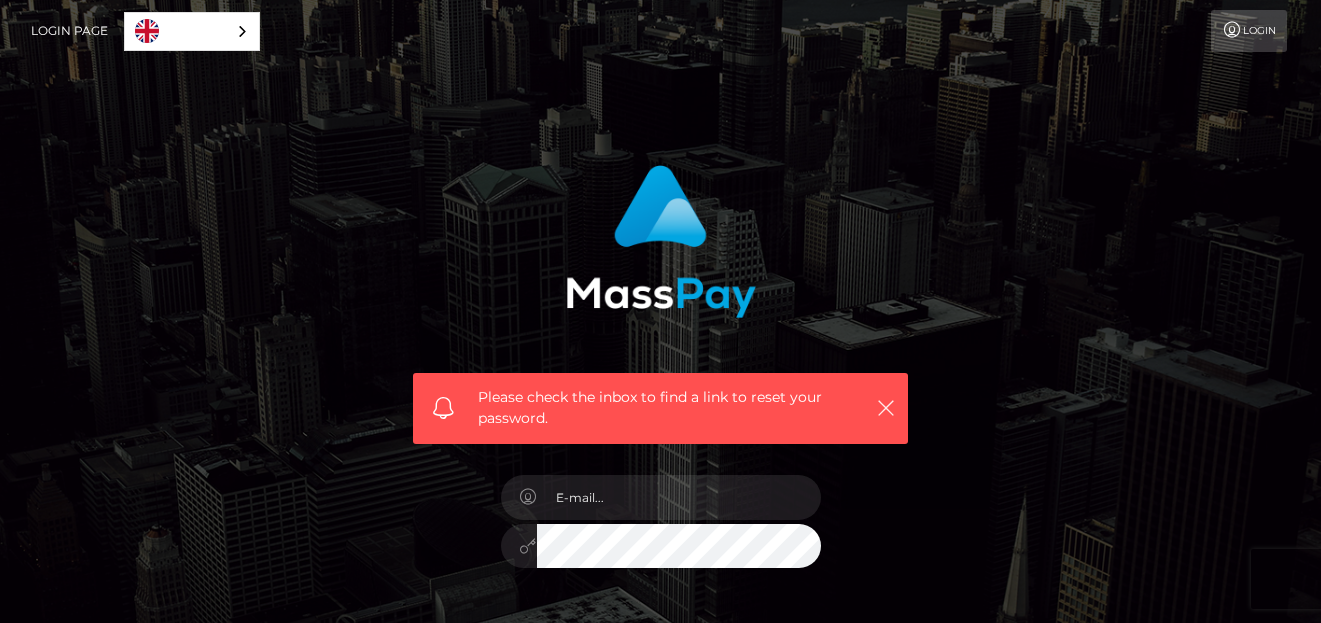 scroll, scrollTop: 0, scrollLeft: 0, axis: both 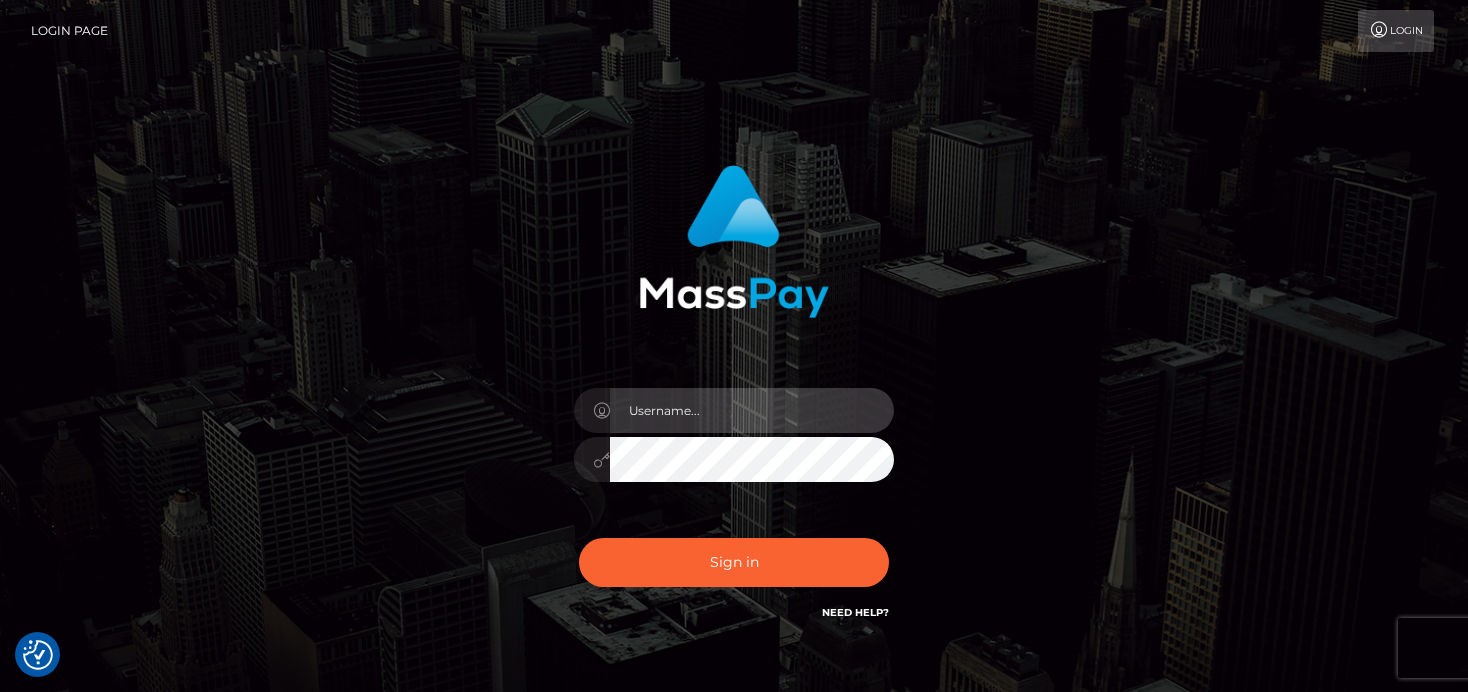 type on "denise" 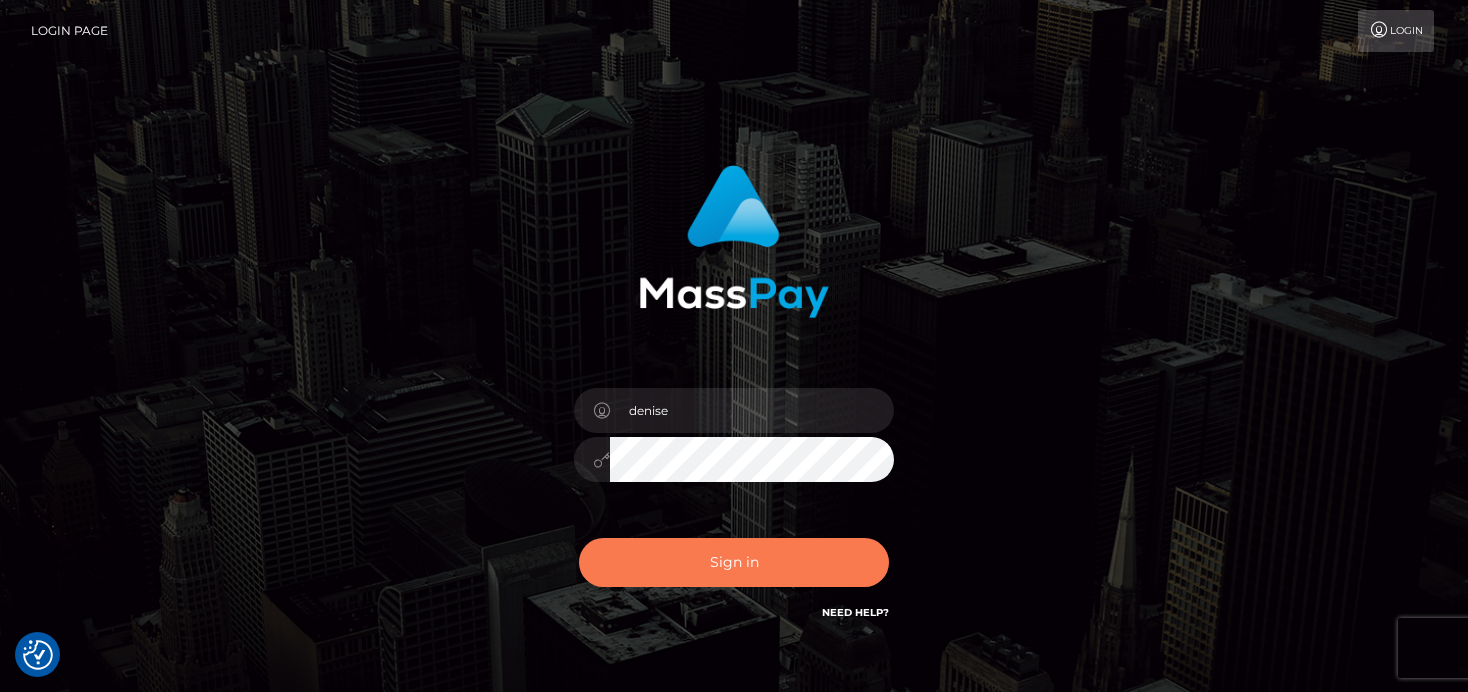 drag, startPoint x: 0, startPoint y: 0, endPoint x: 637, endPoint y: 561, distance: 848.81683 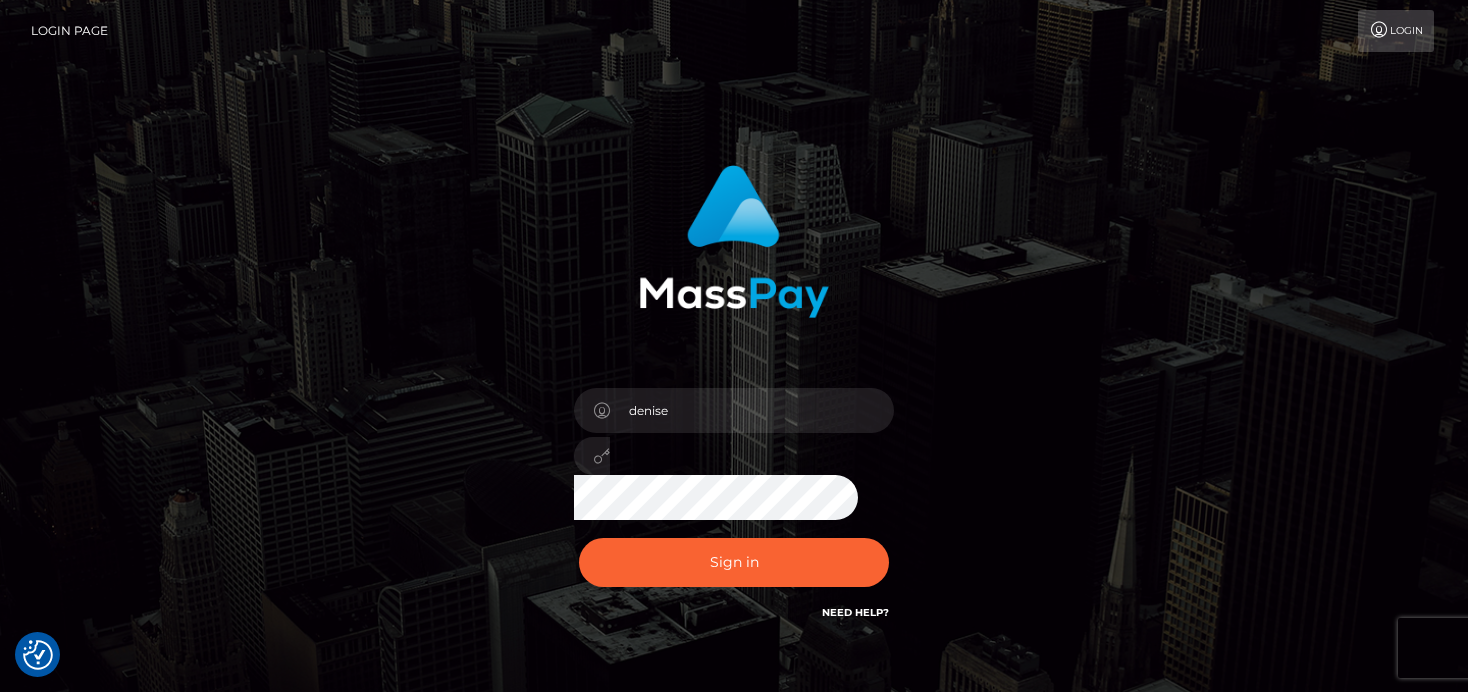 scroll, scrollTop: 0, scrollLeft: 0, axis: both 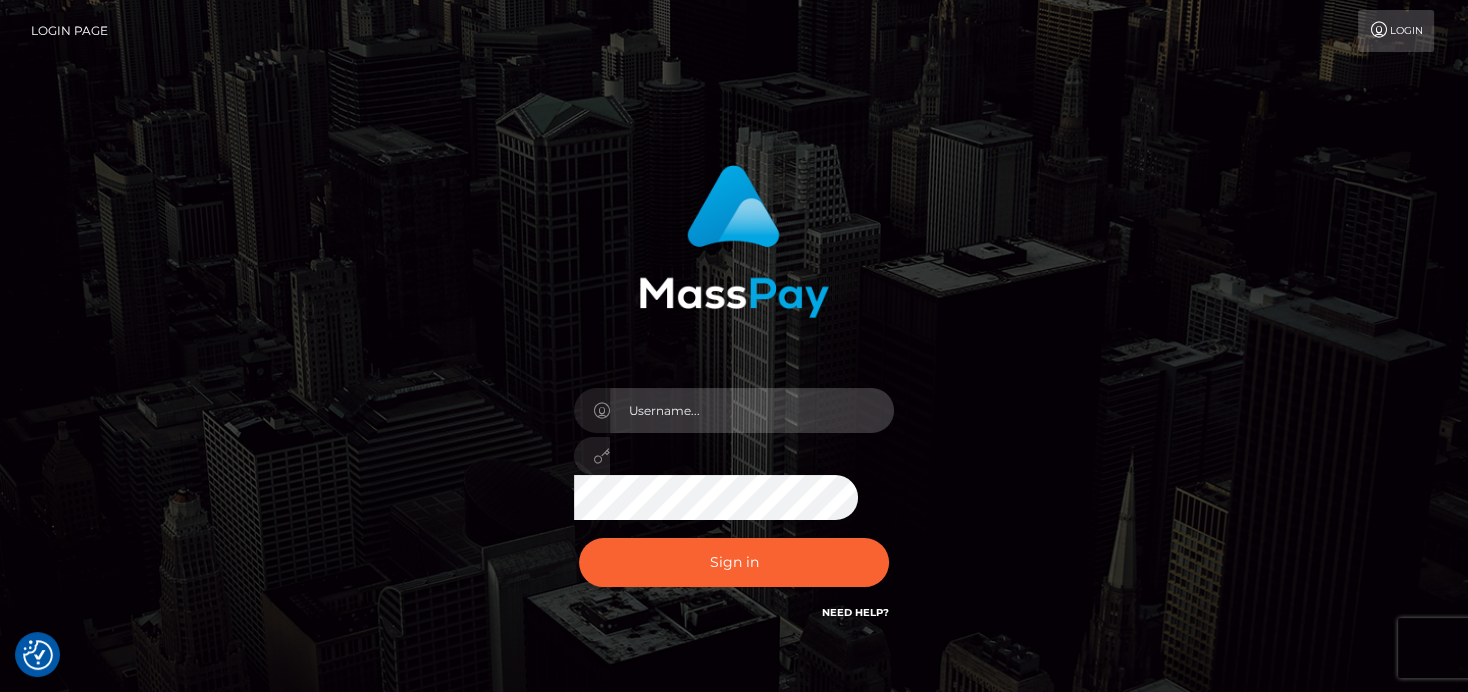 type on "denise" 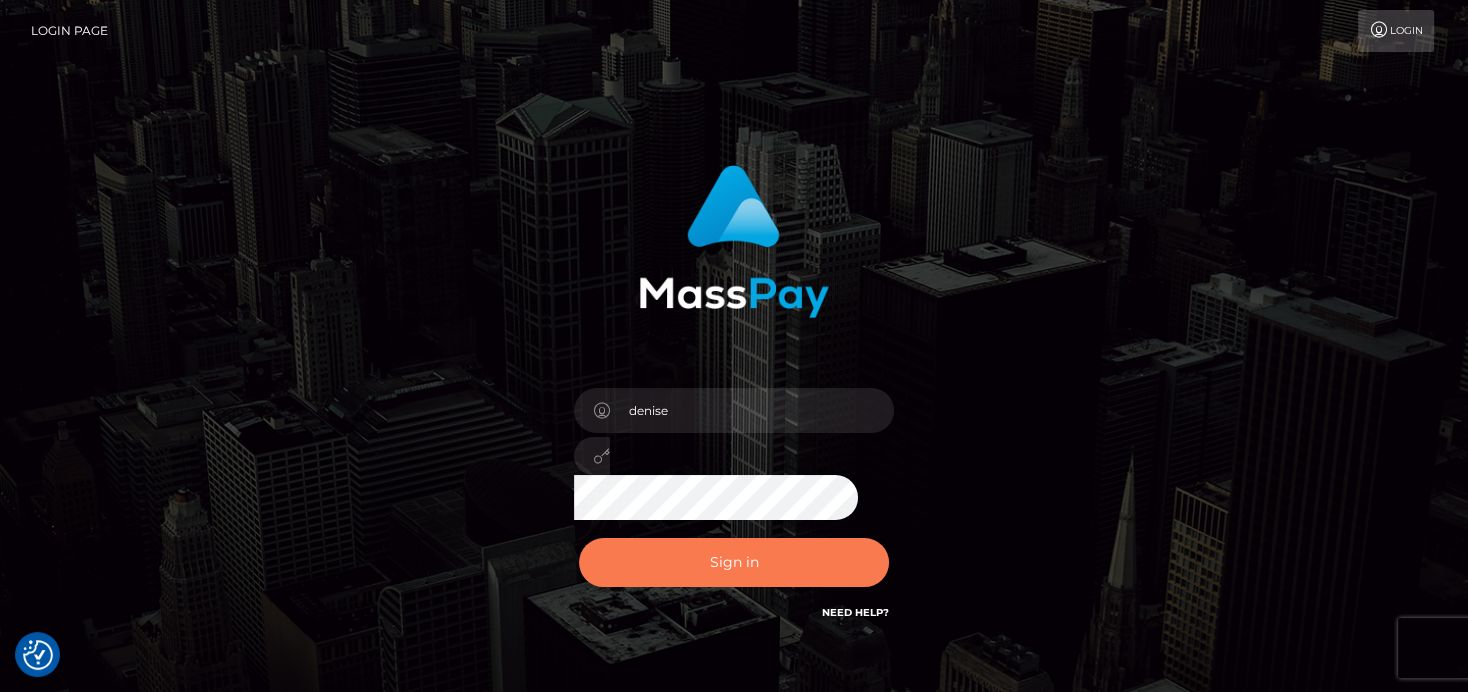 click on "Sign in" at bounding box center (734, 562) 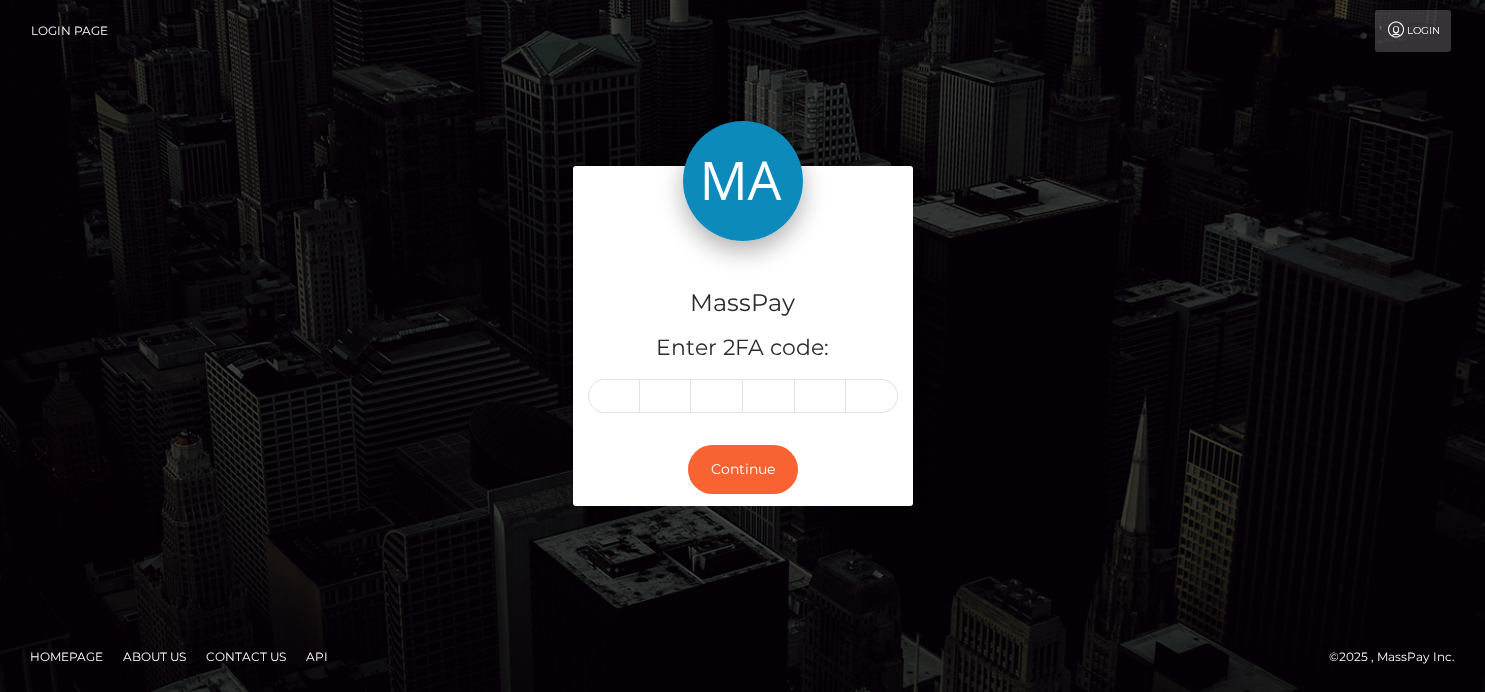 scroll, scrollTop: 0, scrollLeft: 0, axis: both 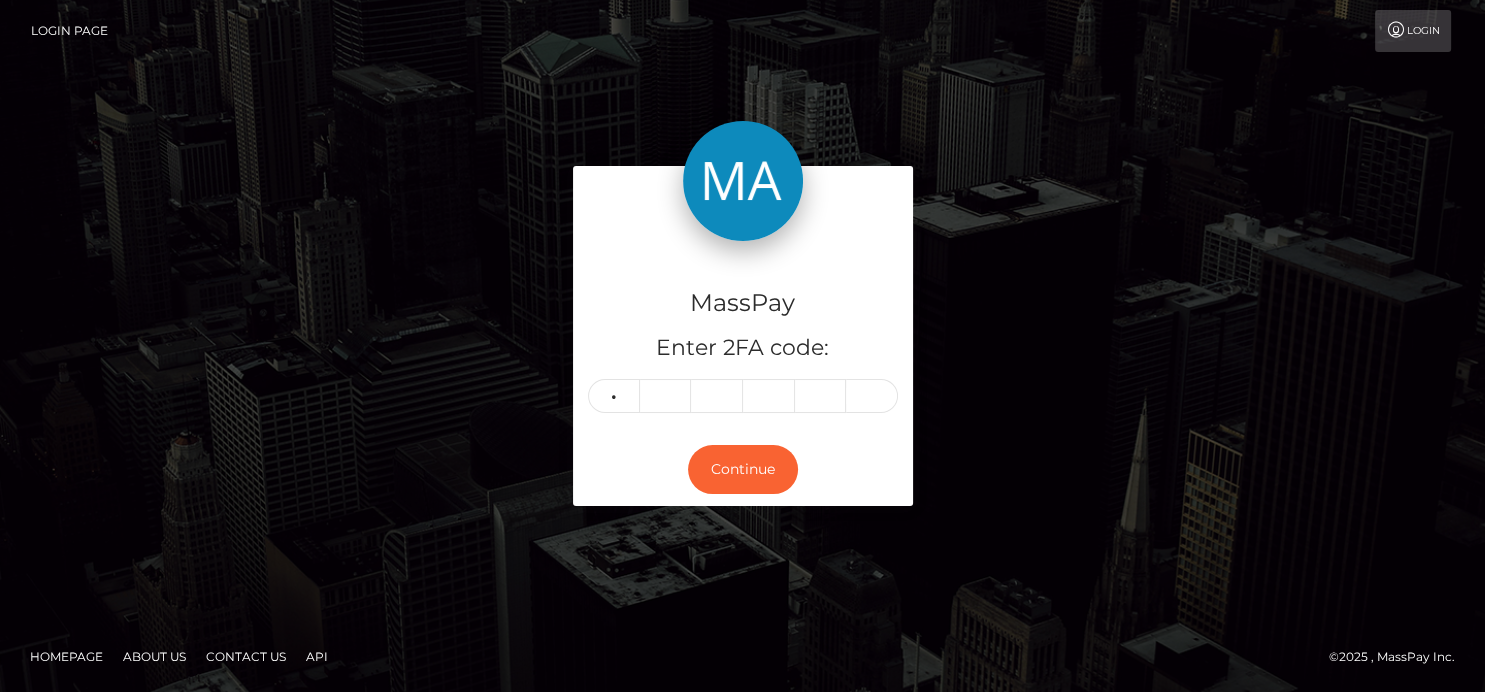 type on "2" 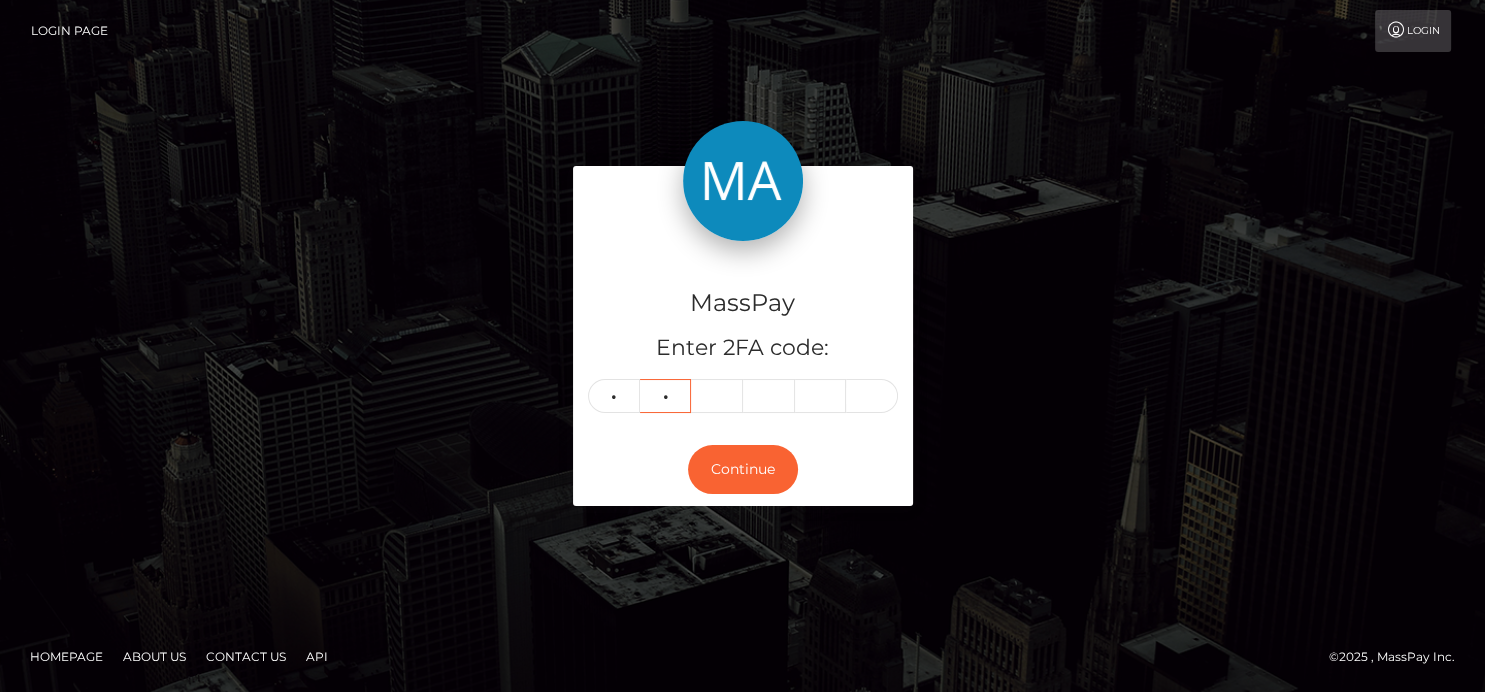 type on "3" 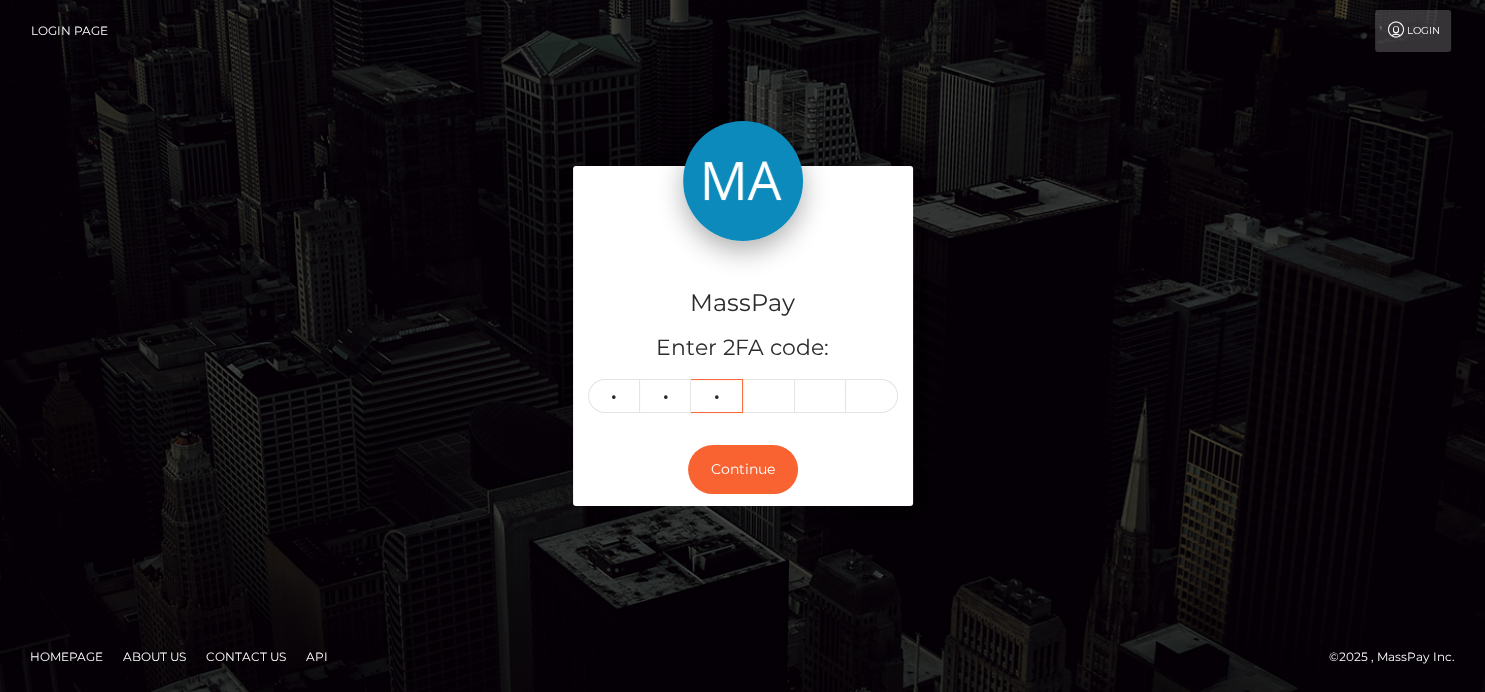 type on "6" 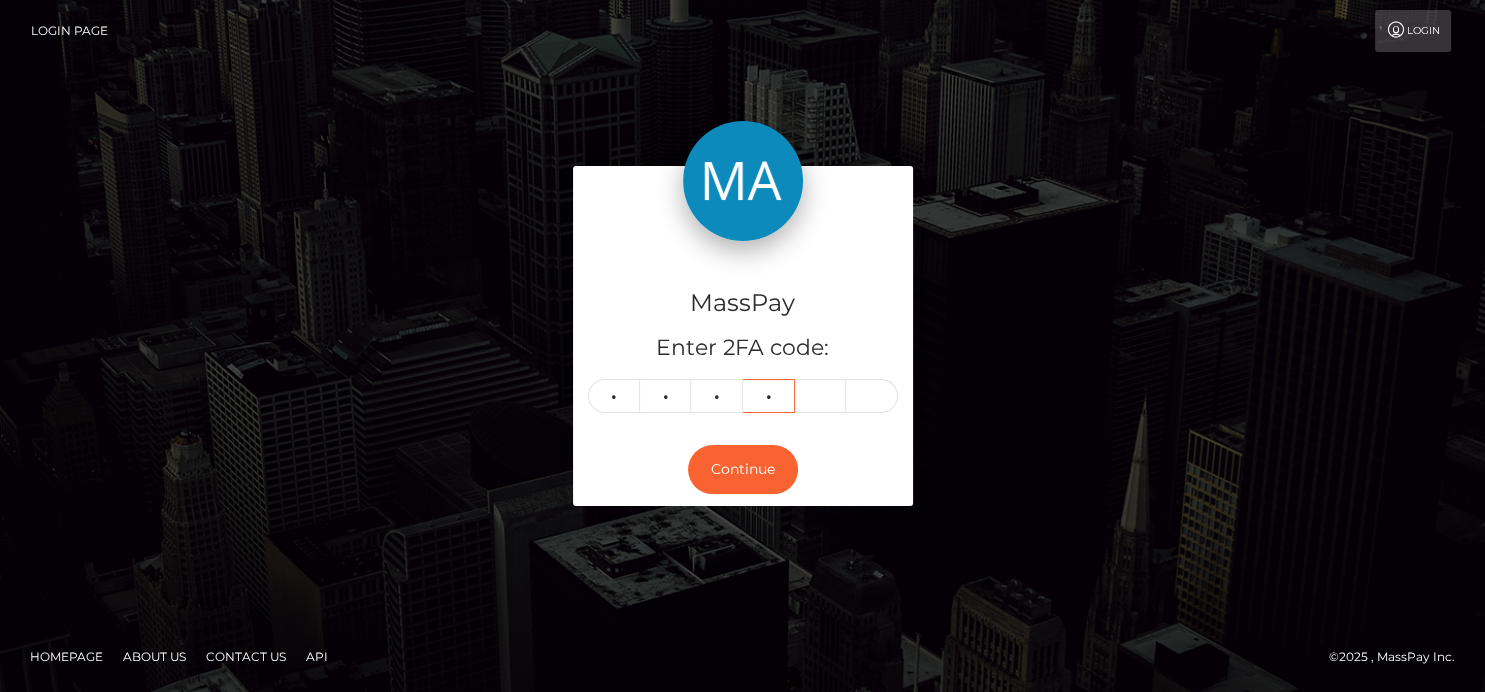 type on "8" 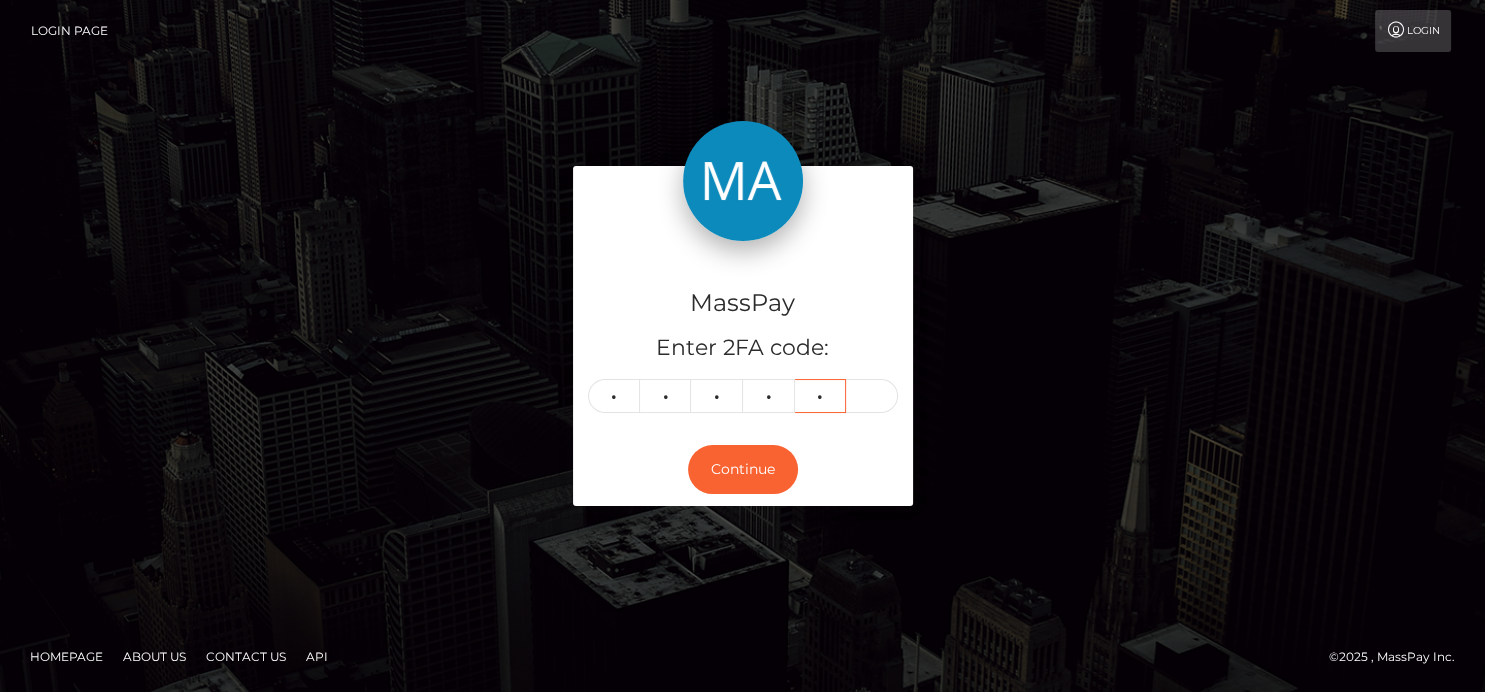 type on "0" 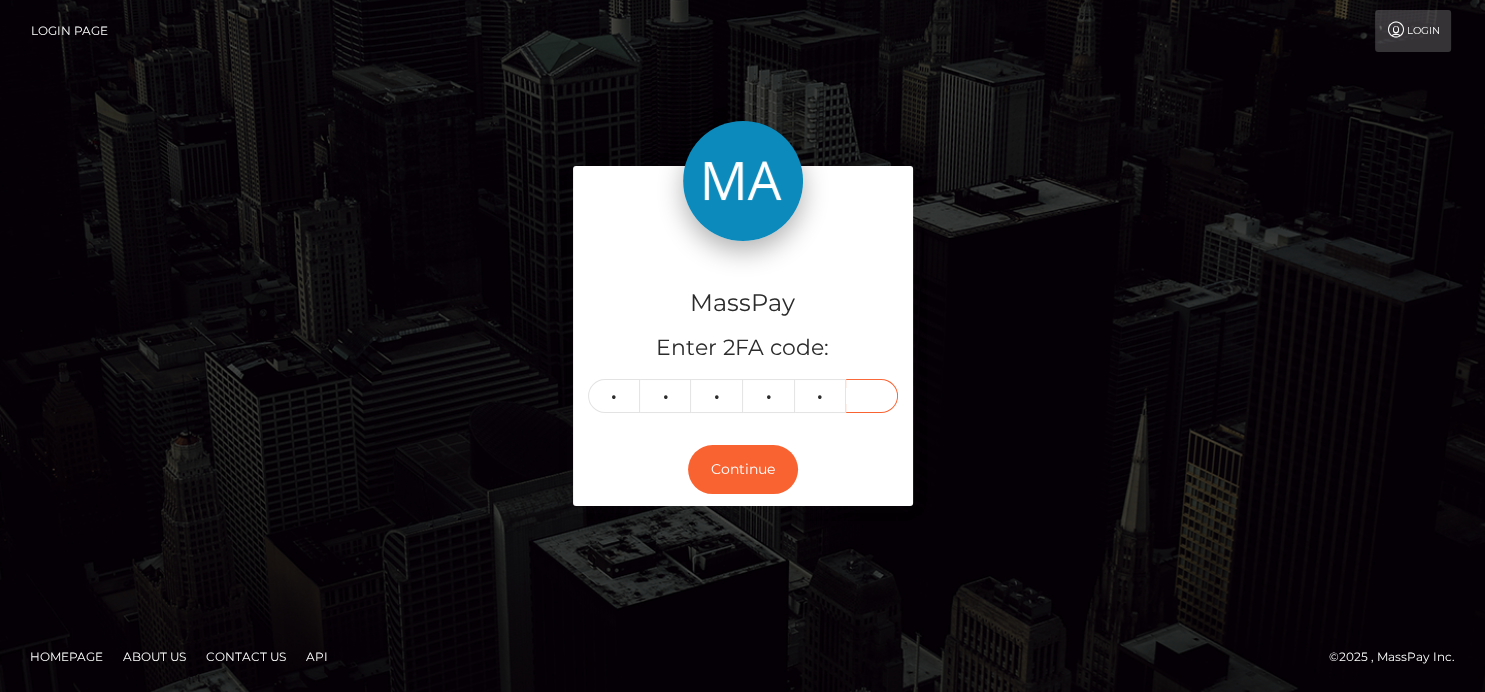 type on "4" 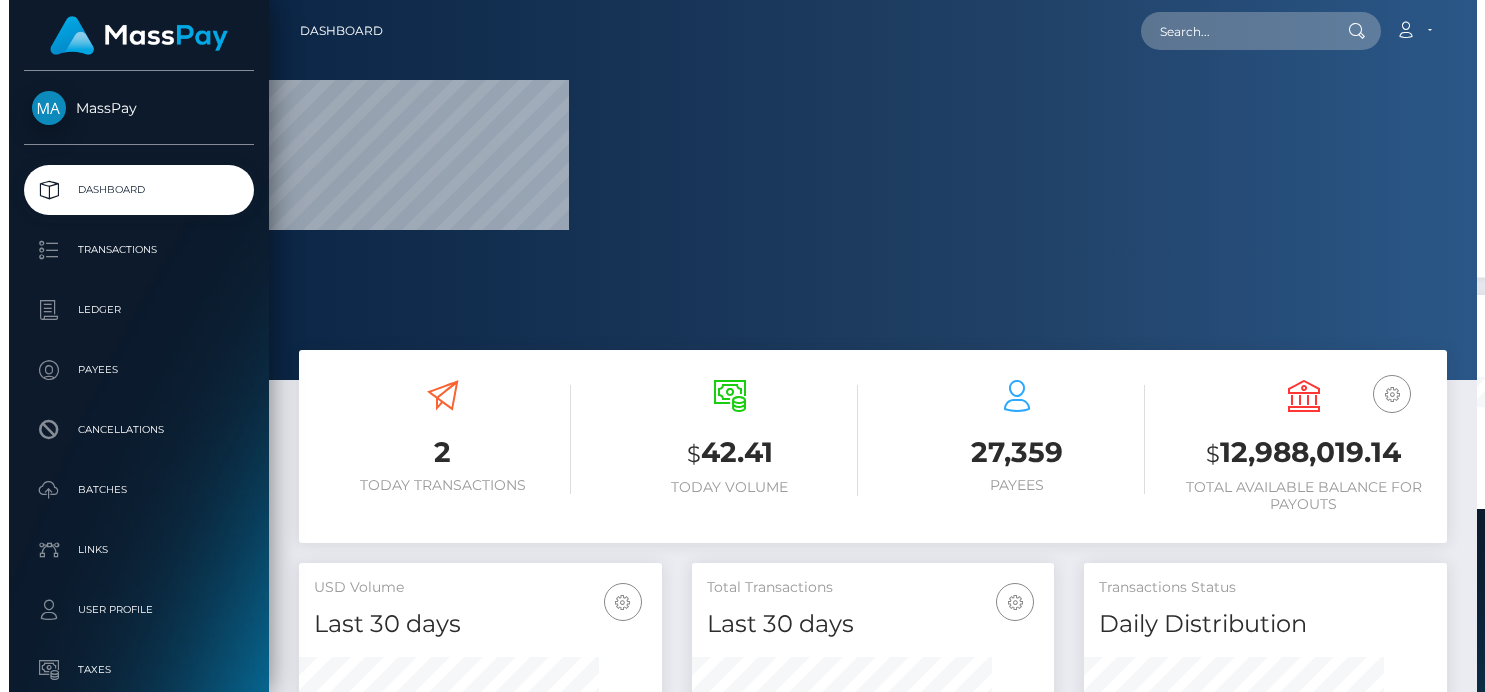 scroll, scrollTop: 0, scrollLeft: 0, axis: both 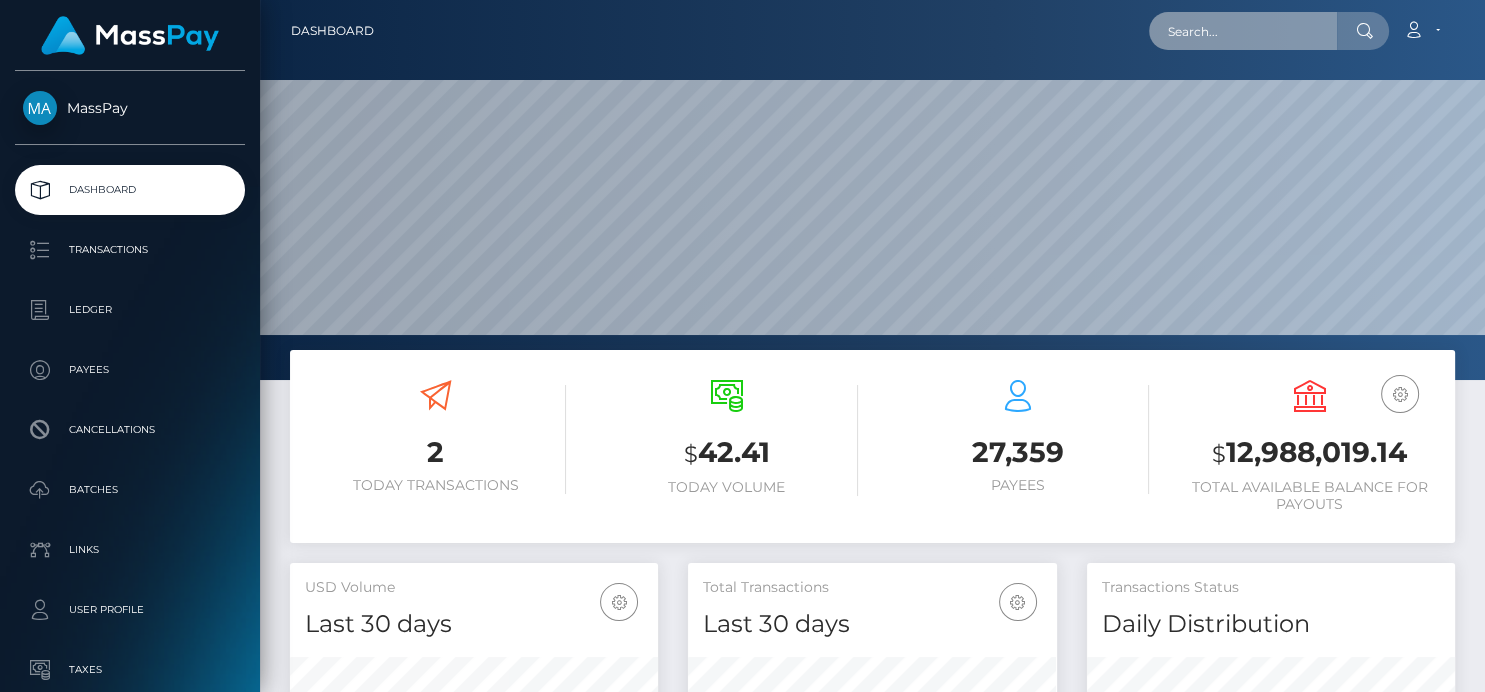 click at bounding box center (1243, 31) 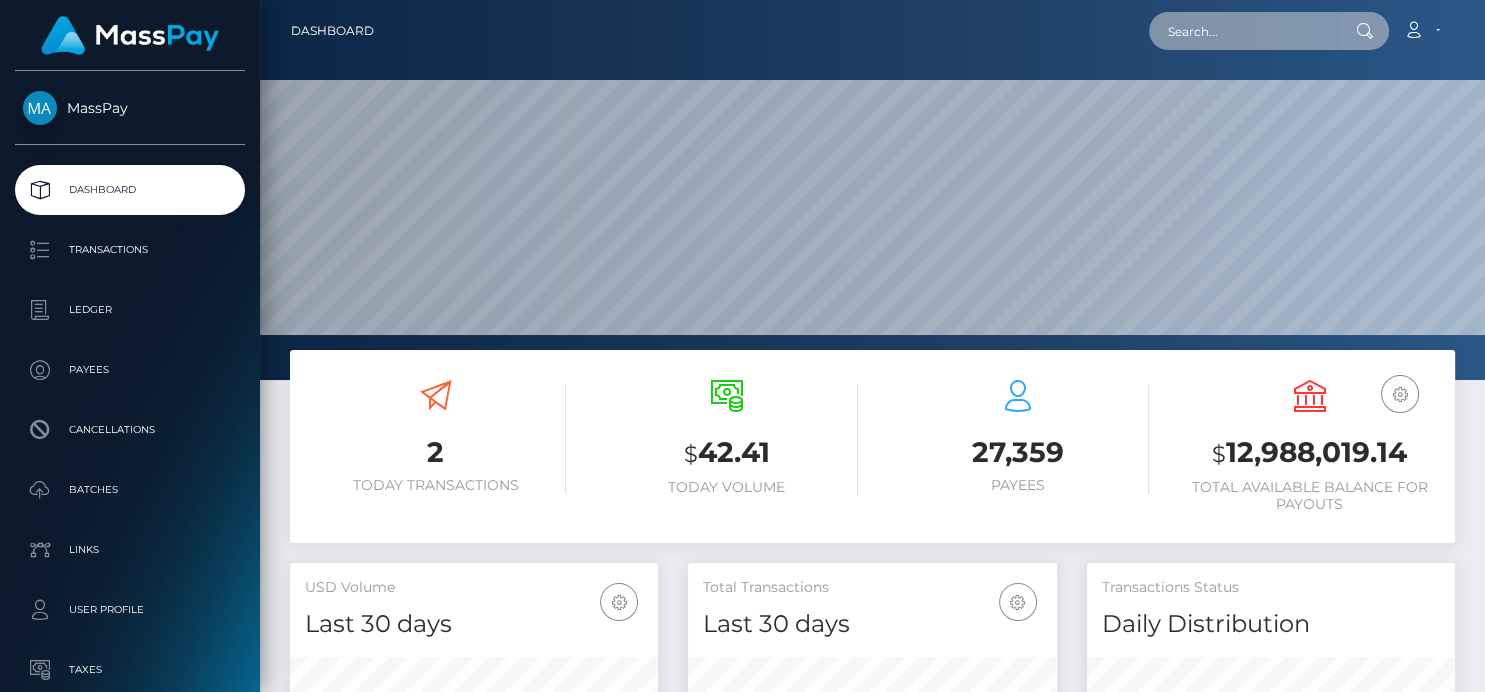 scroll, scrollTop: 999619, scrollLeft: 998774, axis: both 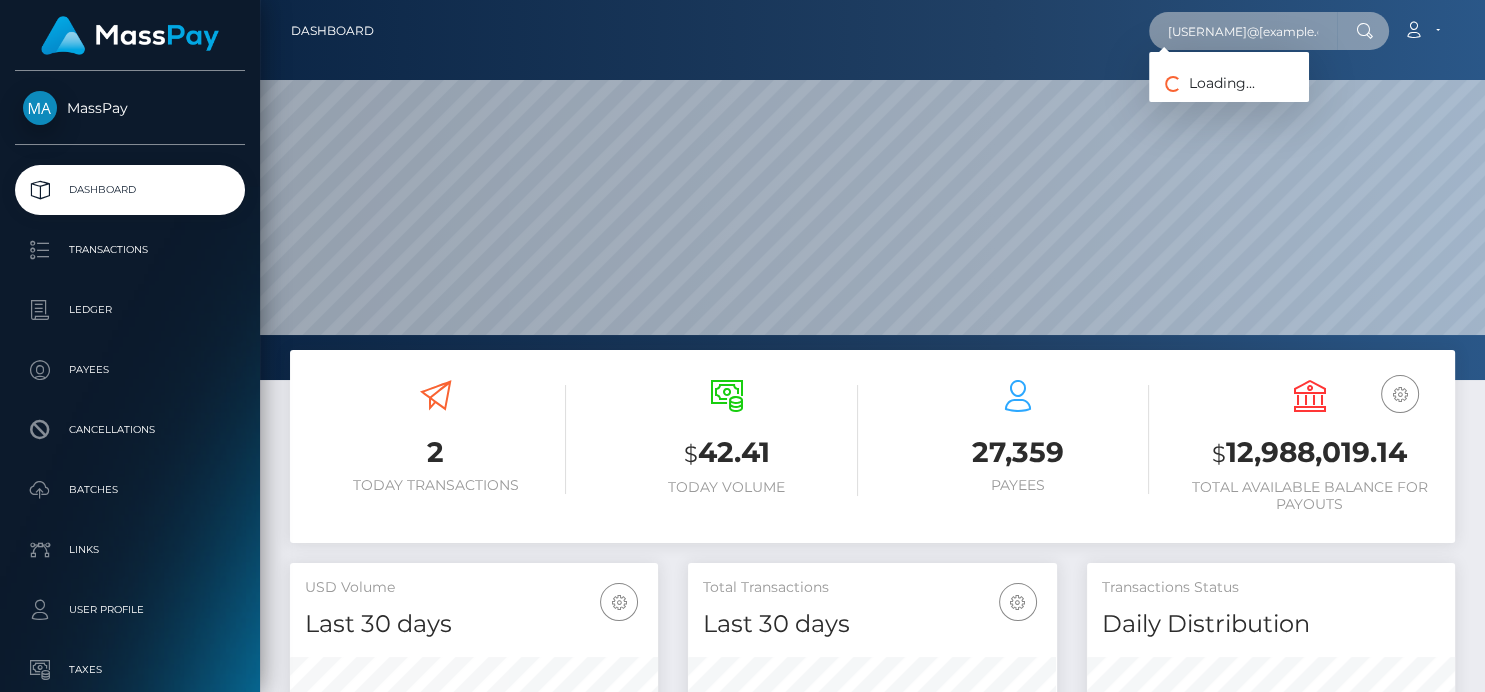 type on "[USERNAME]@[example.com]" 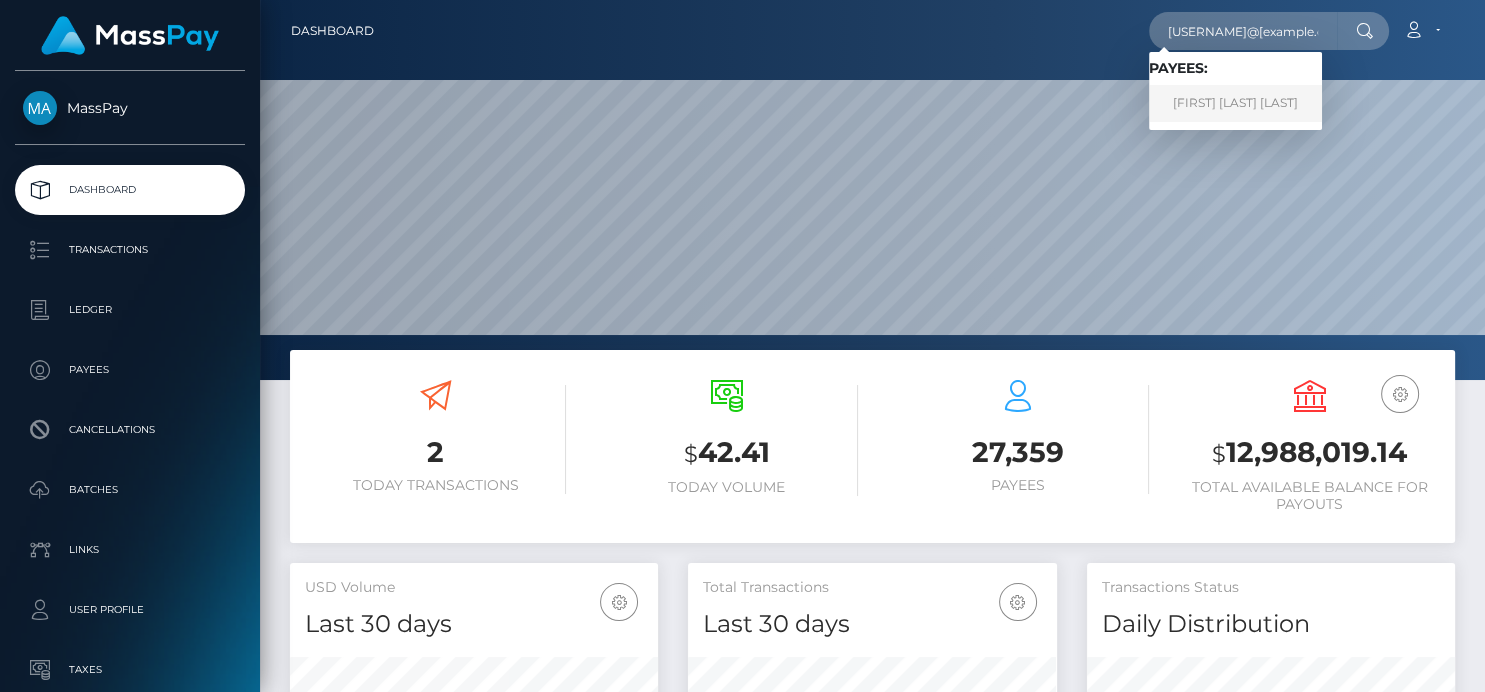click on "[FIRST] [LAST]  [LAST]" at bounding box center [1235, 103] 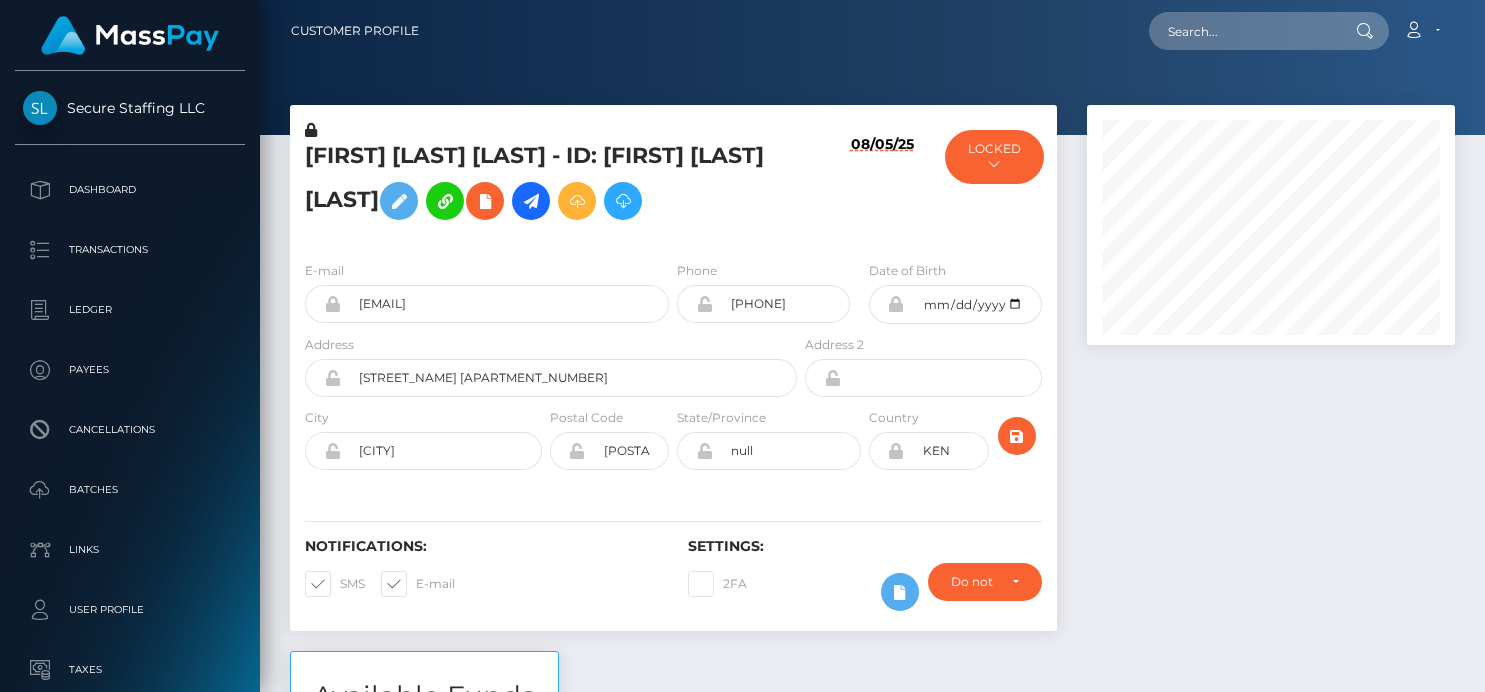 scroll, scrollTop: 0, scrollLeft: 0, axis: both 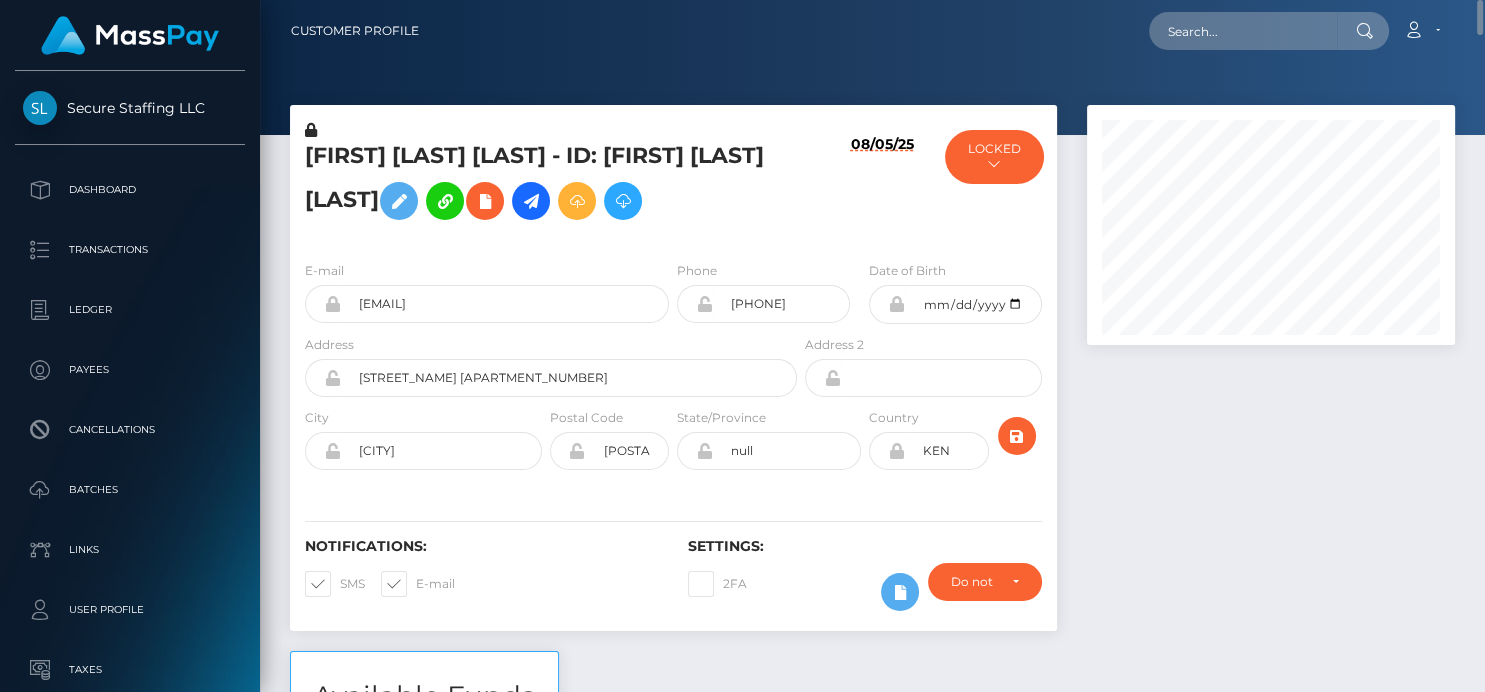 drag, startPoint x: 520, startPoint y: 197, endPoint x: 309, endPoint y: 148, distance: 216.61487 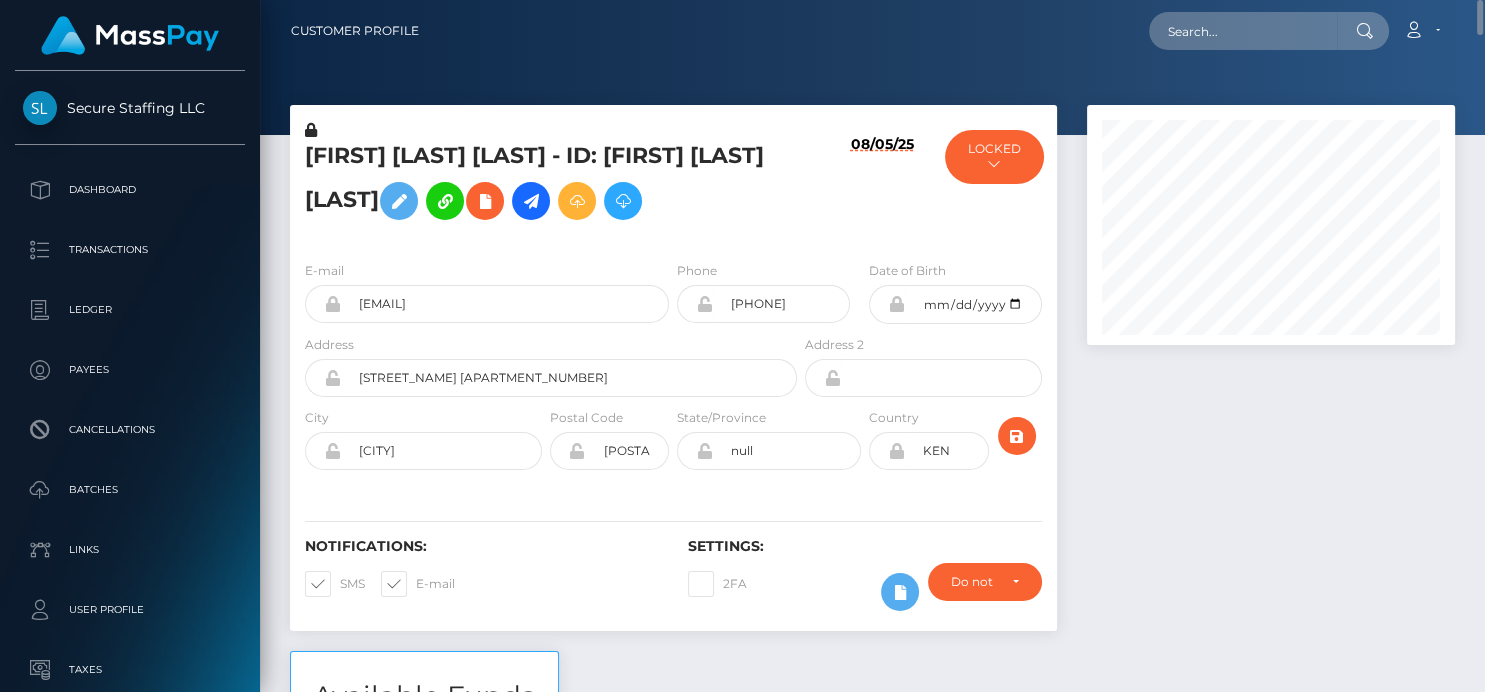 click on "[FIRST] [LAST] [LAST]
- ID: [FIRST] [LAST] [LAST]" at bounding box center (545, 185) 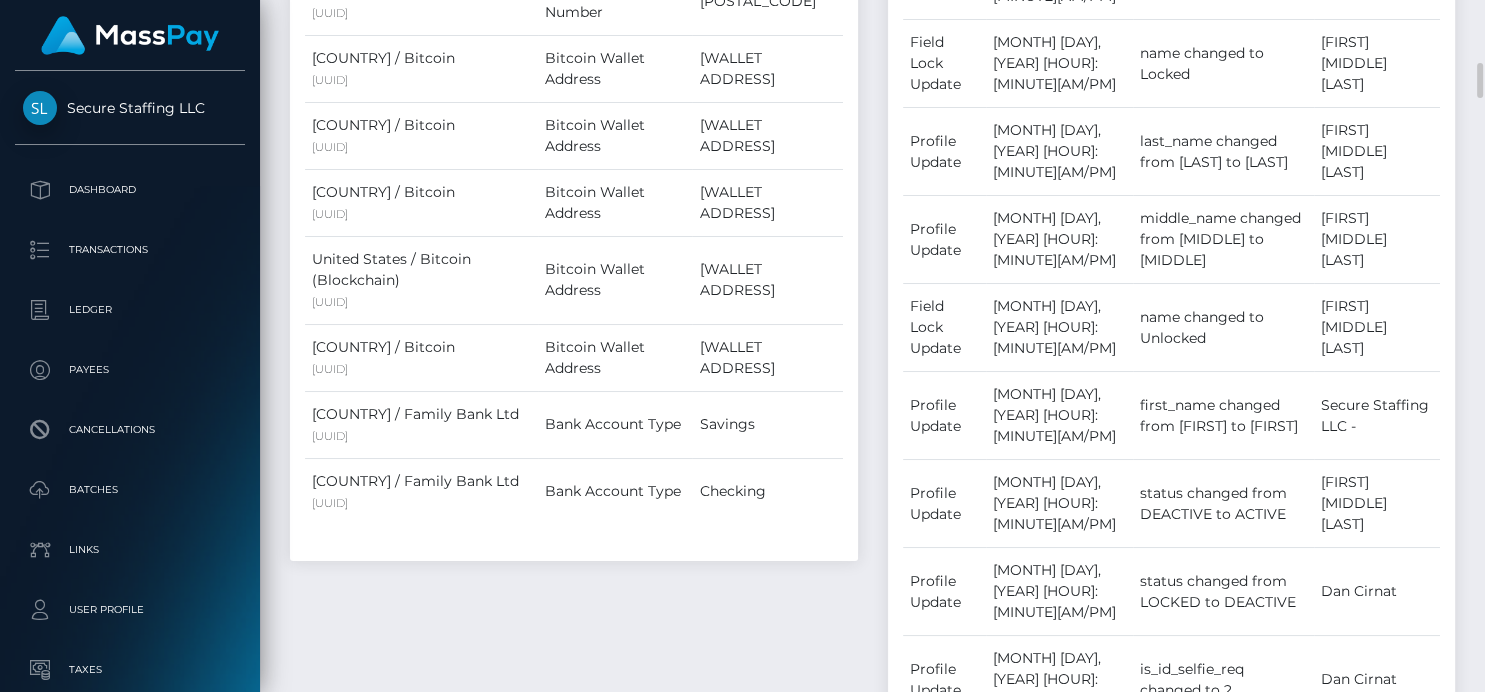 scroll, scrollTop: 2114, scrollLeft: 0, axis: vertical 